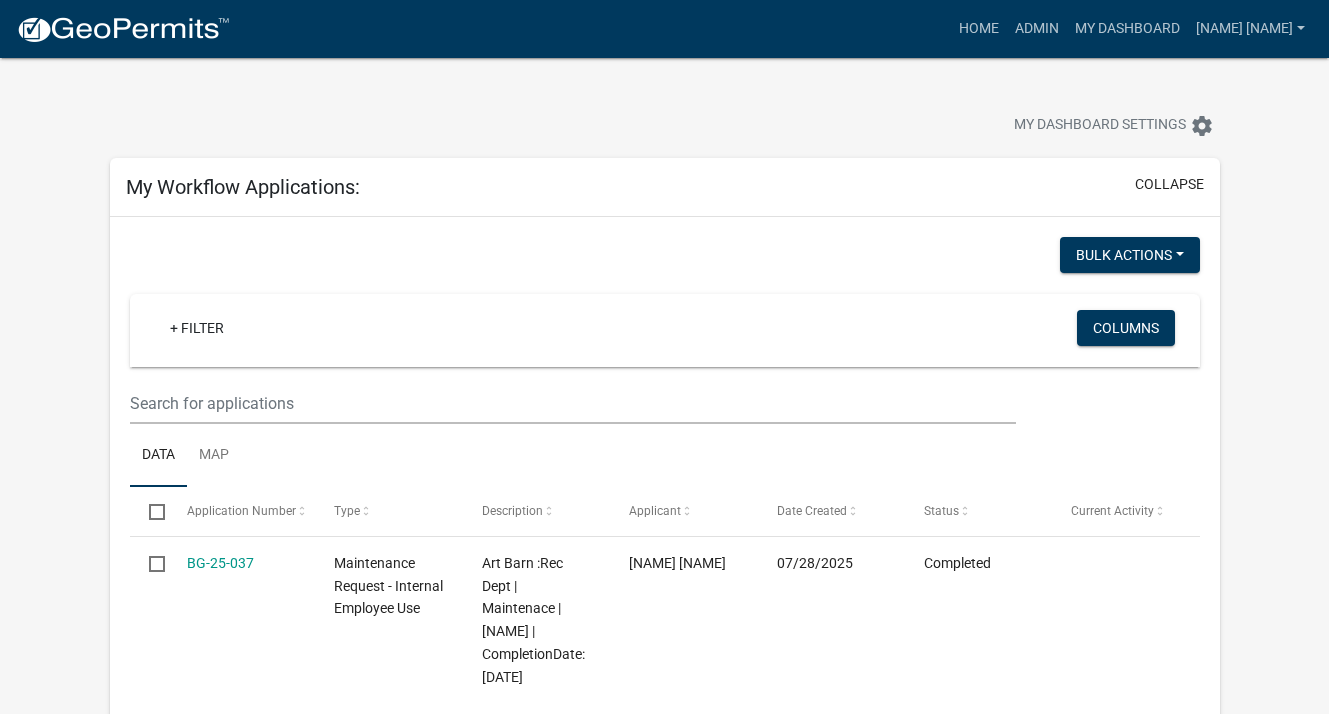 scroll, scrollTop: 1800, scrollLeft: 0, axis: vertical 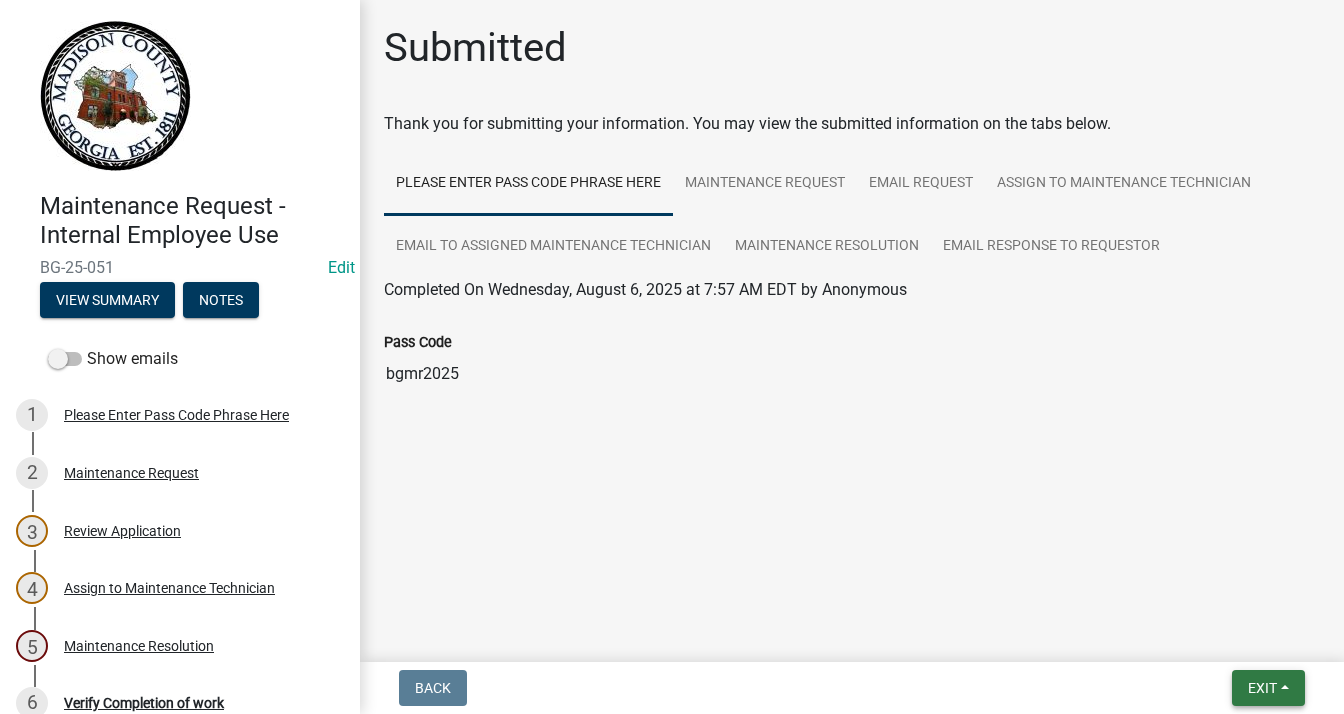 click on "Exit" at bounding box center [1268, 688] 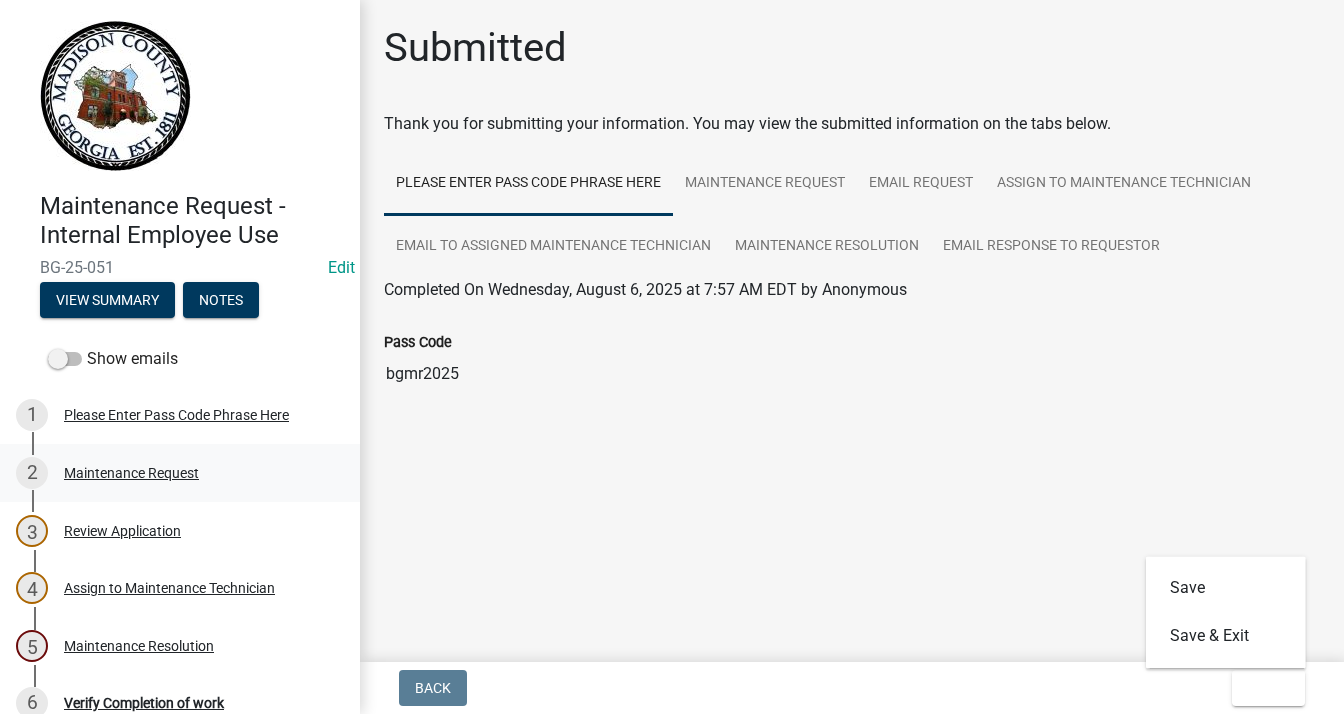 click on "Maintenance Request" at bounding box center [131, 473] 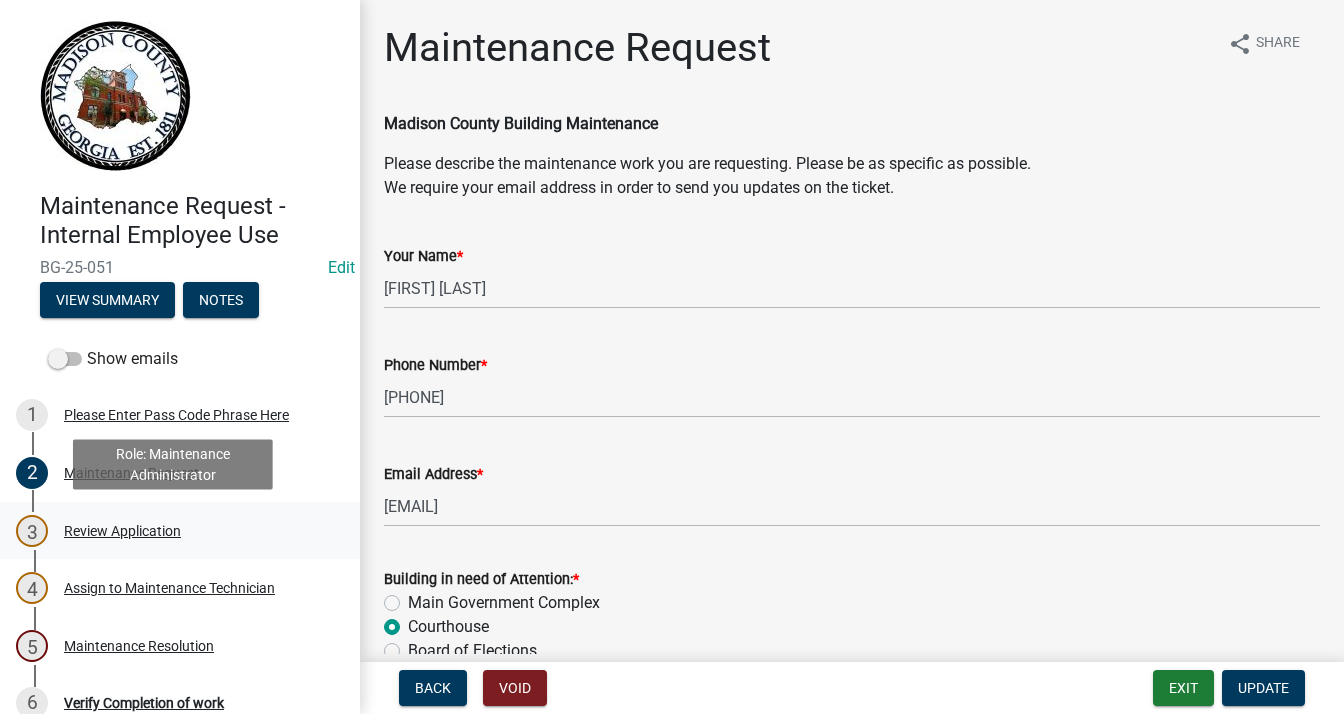 click on "Review Application" at bounding box center [122, 531] 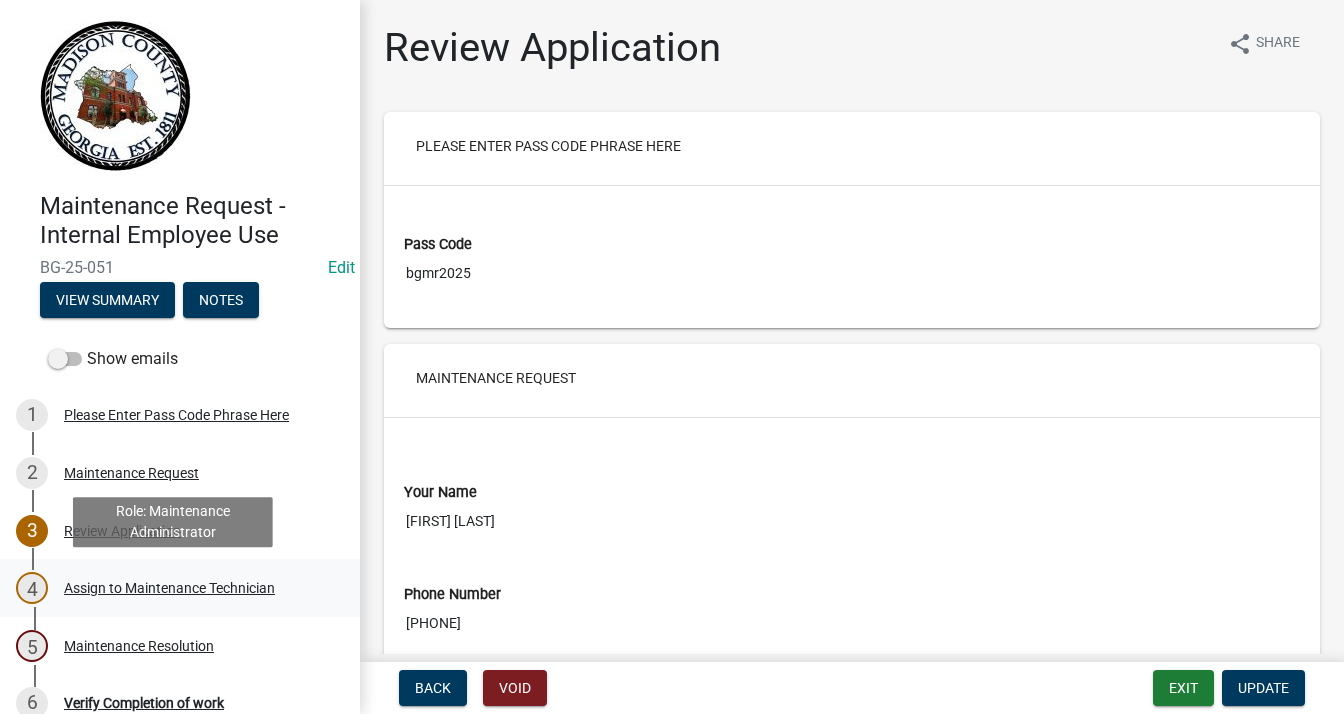 click on "Assign to Maintenance Technician" at bounding box center [169, 588] 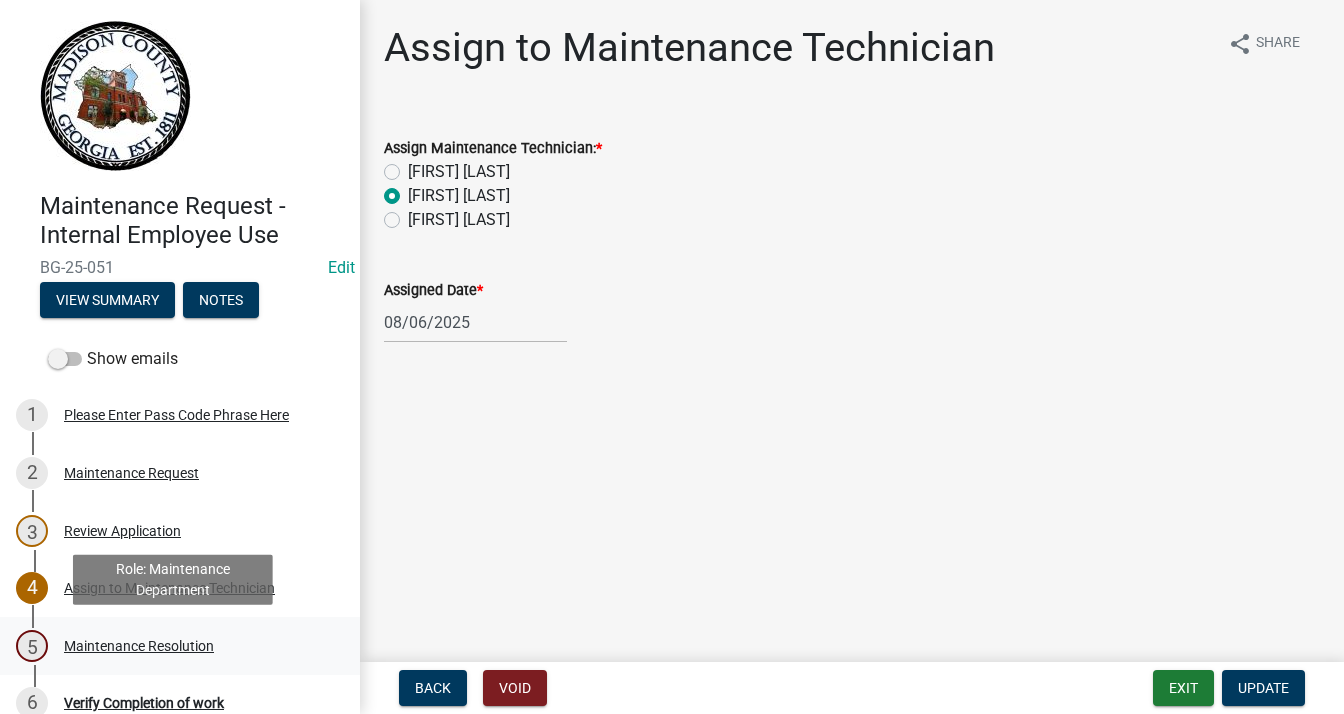 click on "Maintenance Resolution" at bounding box center [139, 646] 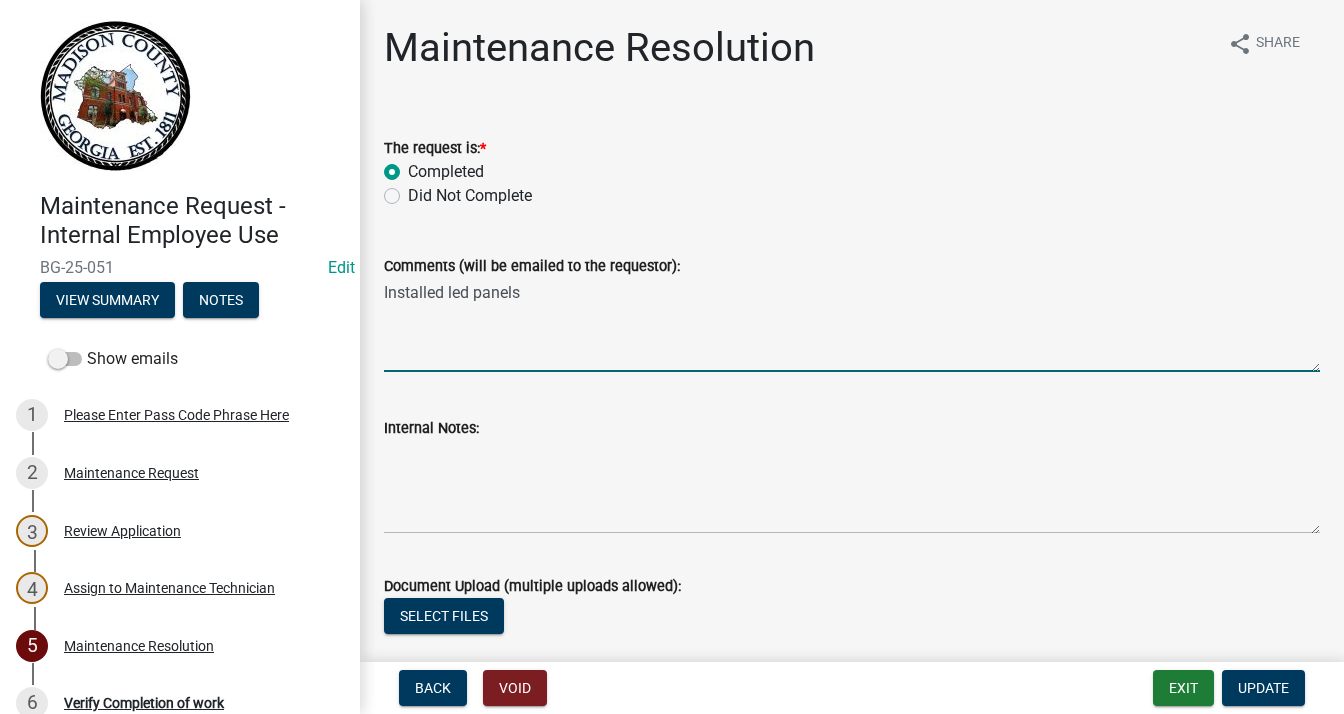 click on "Installed led panels" at bounding box center [852, 325] 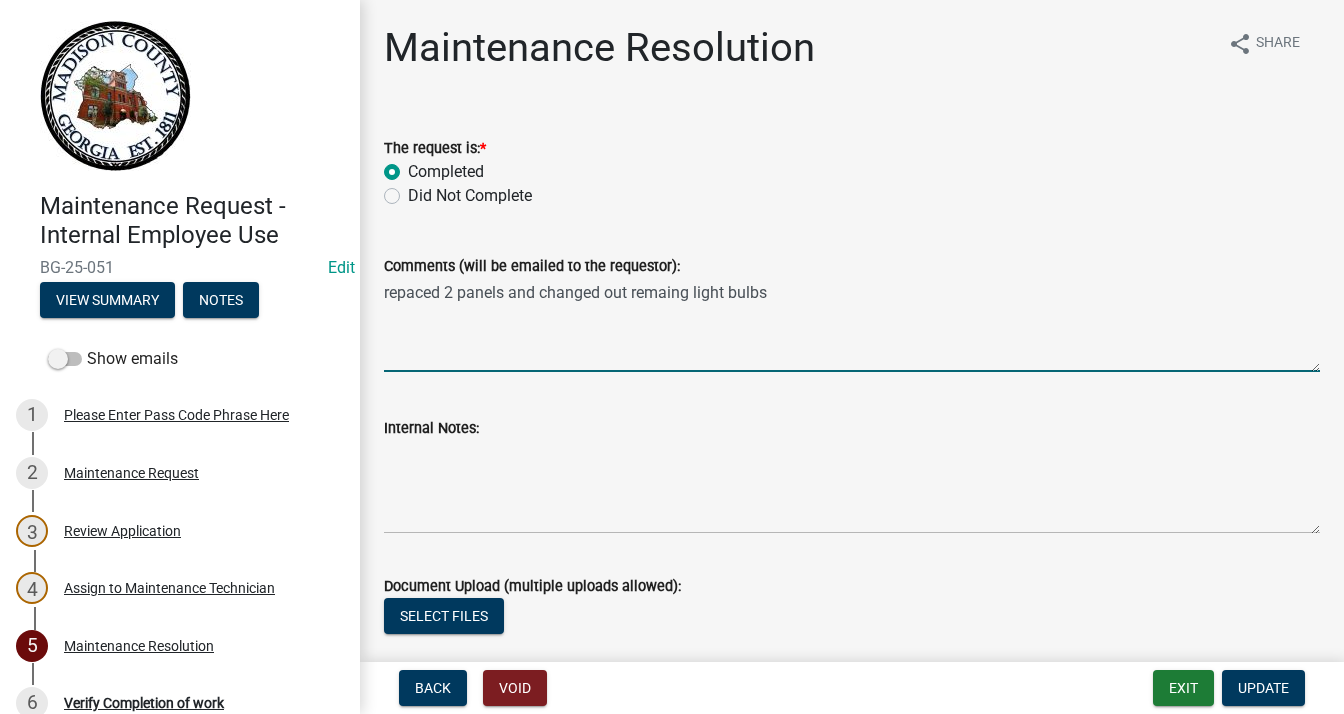 drag, startPoint x: 442, startPoint y: 291, endPoint x: 384, endPoint y: 298, distance: 58.420887 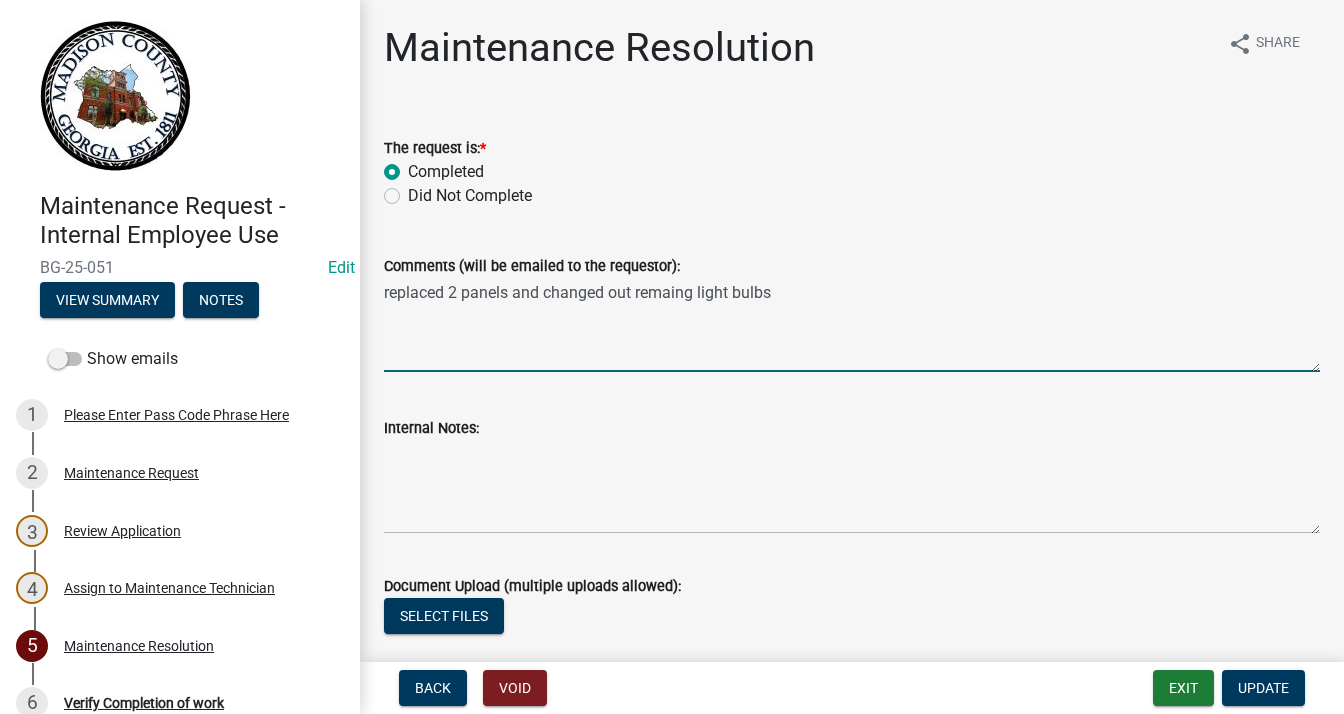click on "replaced 2 panels and changed out remaing light bulbs" at bounding box center [852, 325] 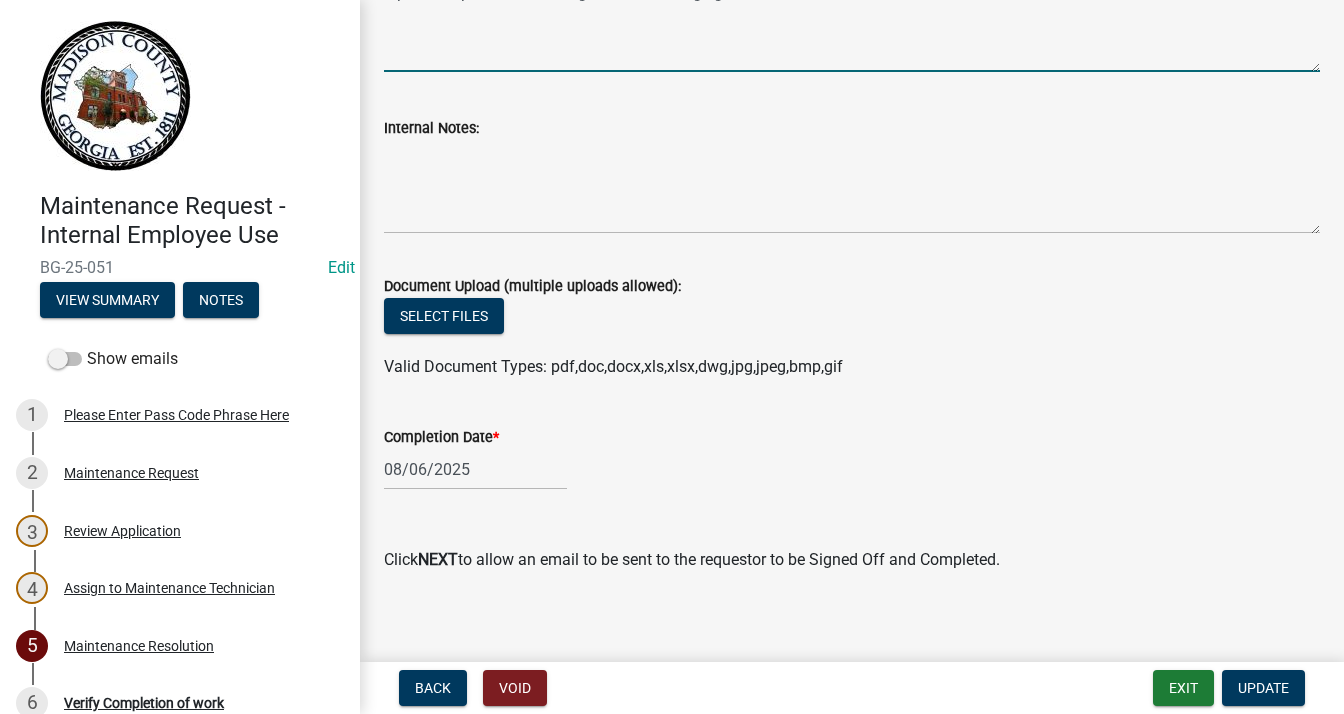 scroll, scrollTop: 312, scrollLeft: 0, axis: vertical 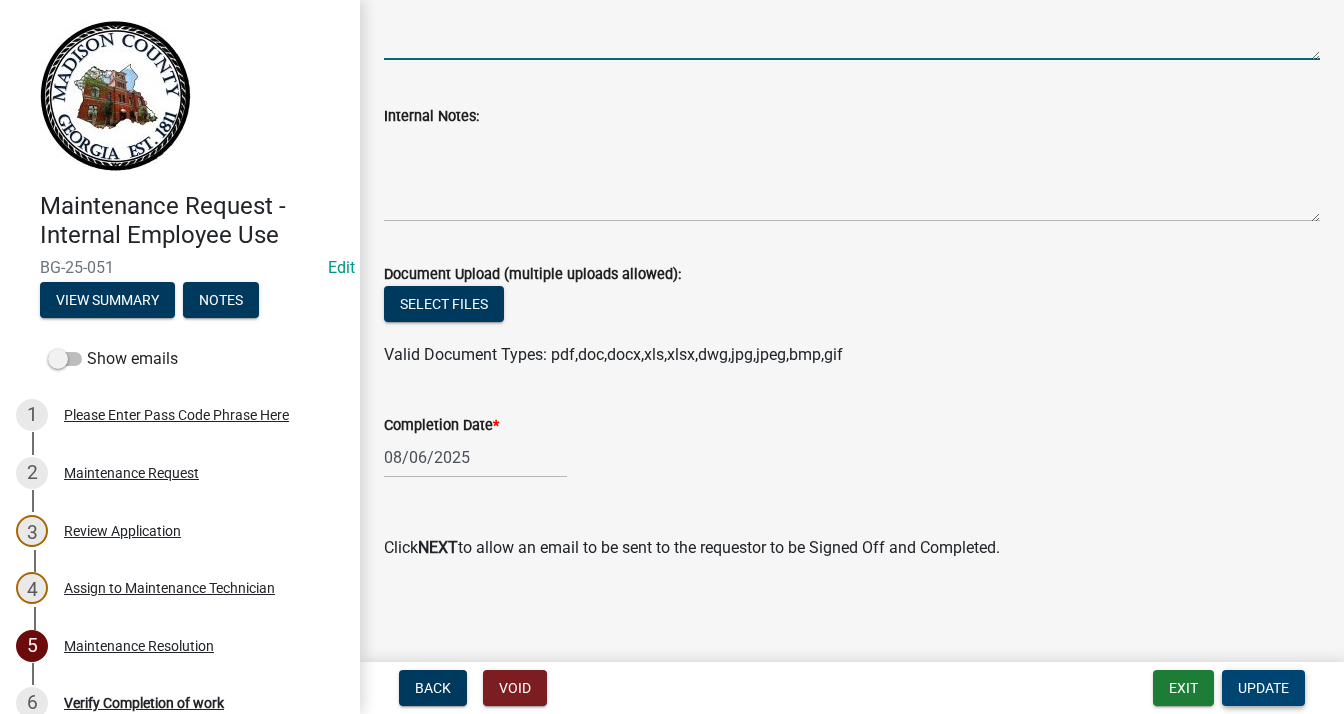 type on "replaced 2 panels and changed out remaning light bulbs" 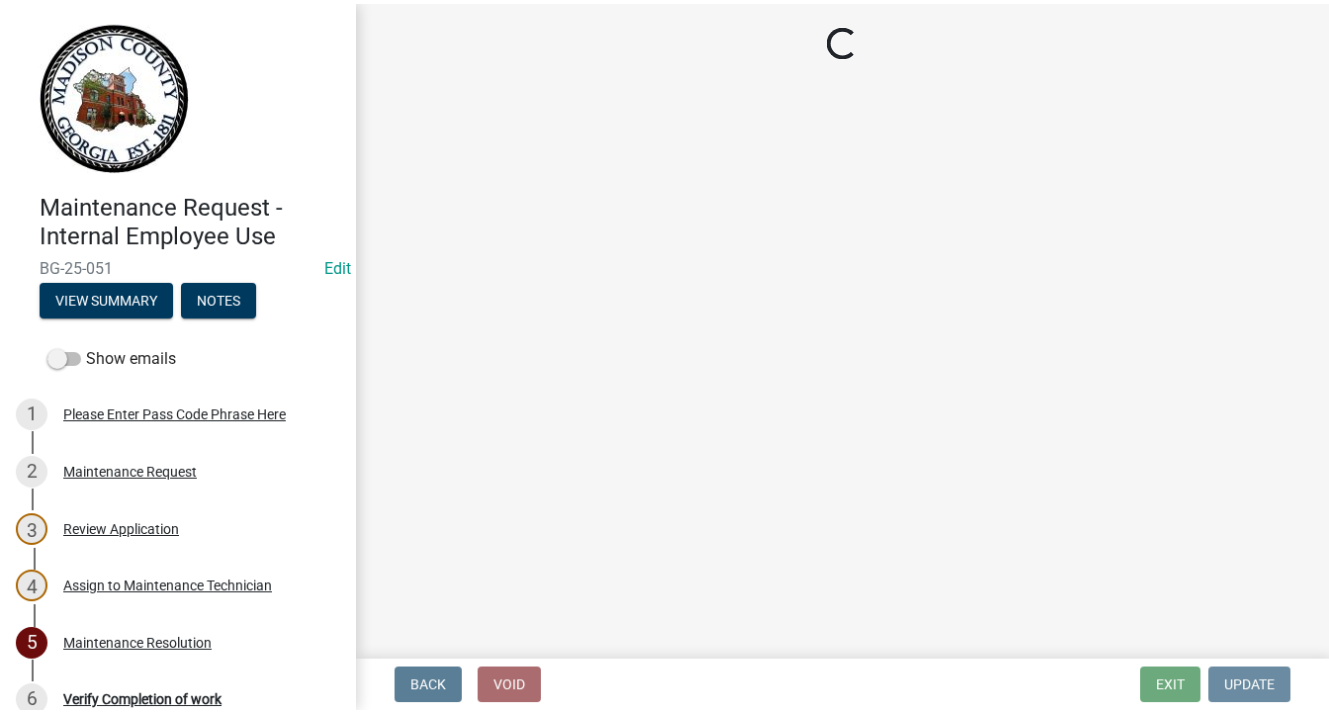 scroll, scrollTop: 0, scrollLeft: 0, axis: both 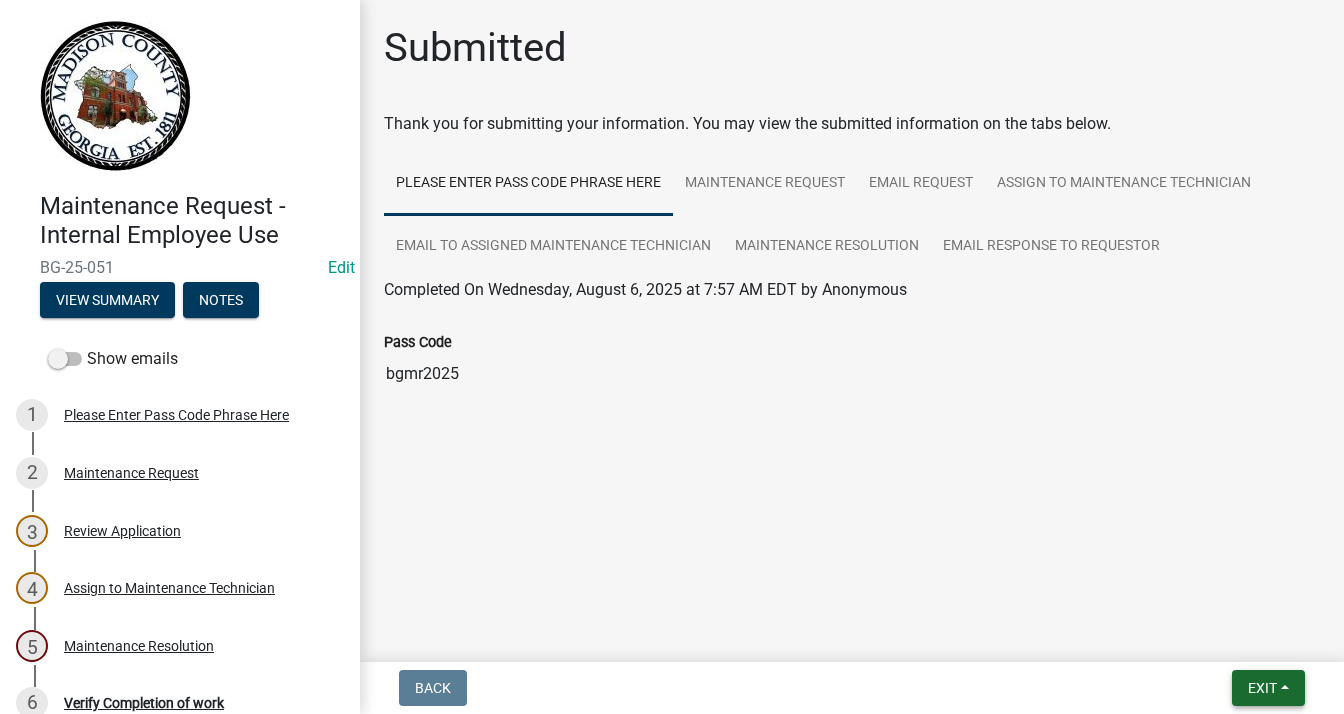 click on "Exit" at bounding box center [1262, 688] 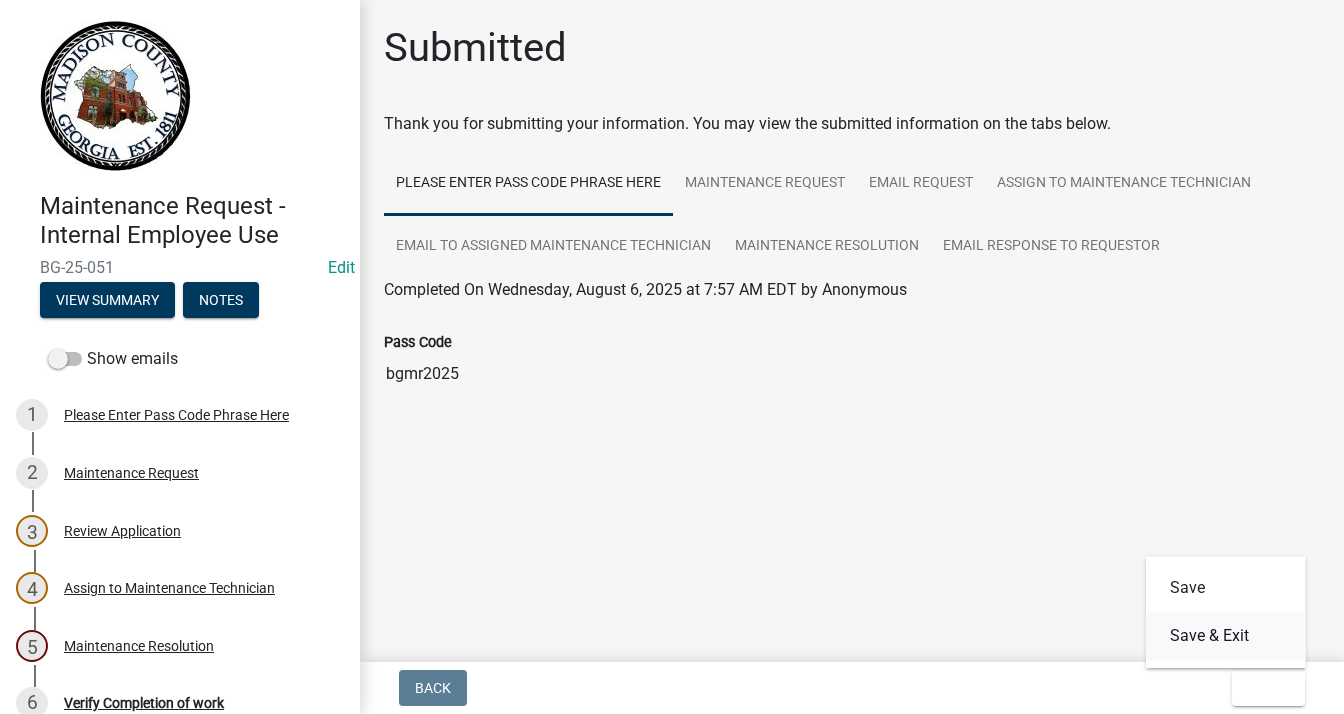 click on "Save & Exit" at bounding box center (1226, 636) 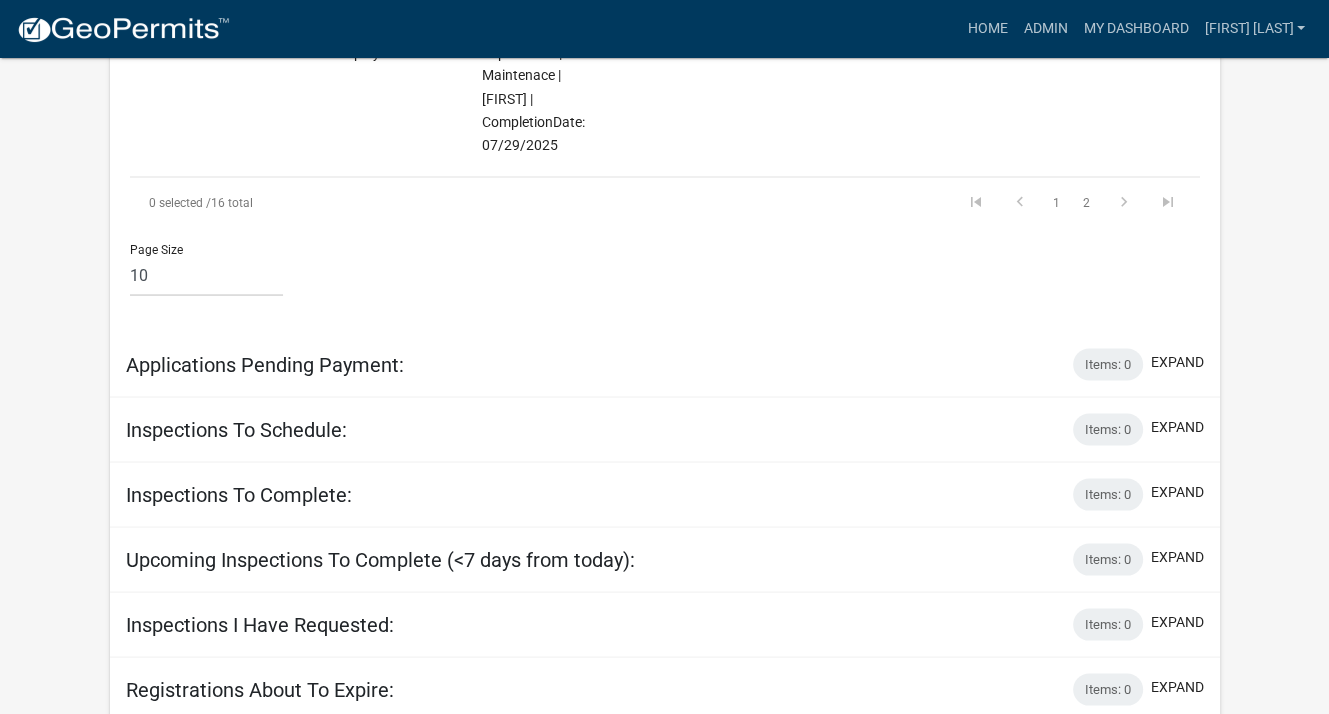 scroll, scrollTop: 3200, scrollLeft: 0, axis: vertical 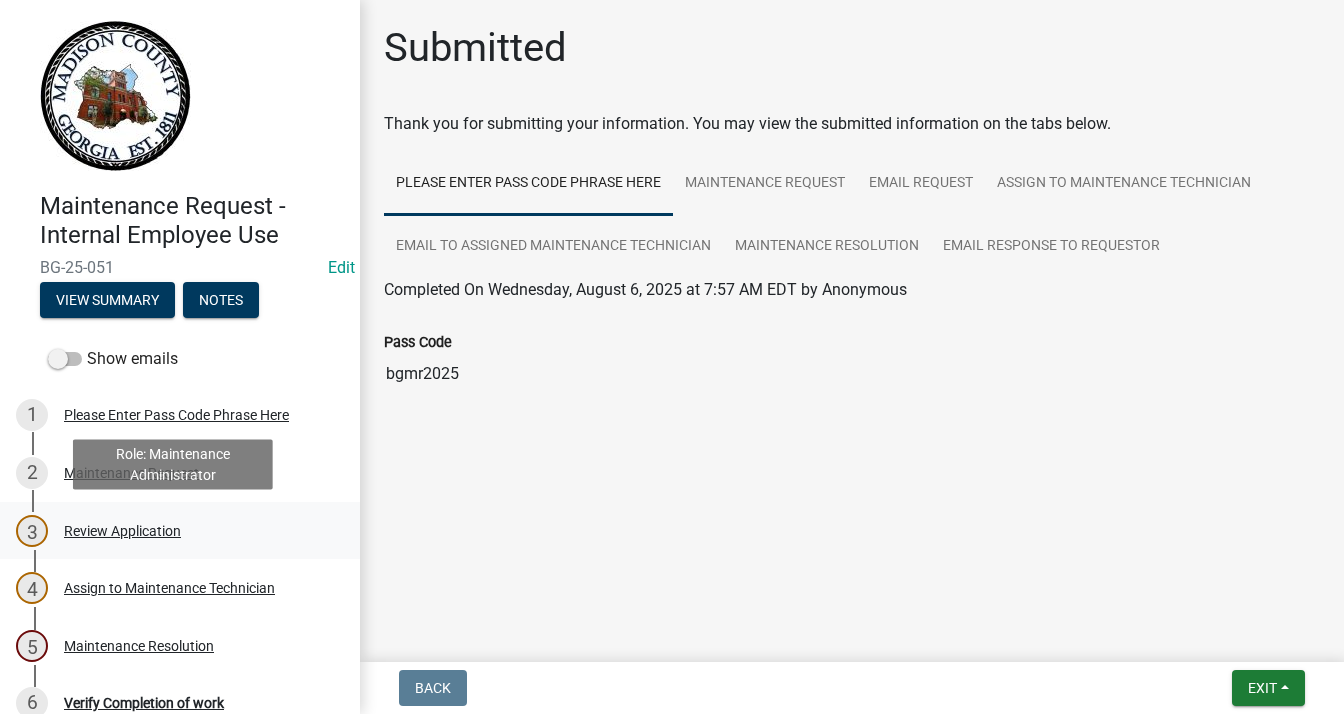 click on "Review Application" at bounding box center (122, 531) 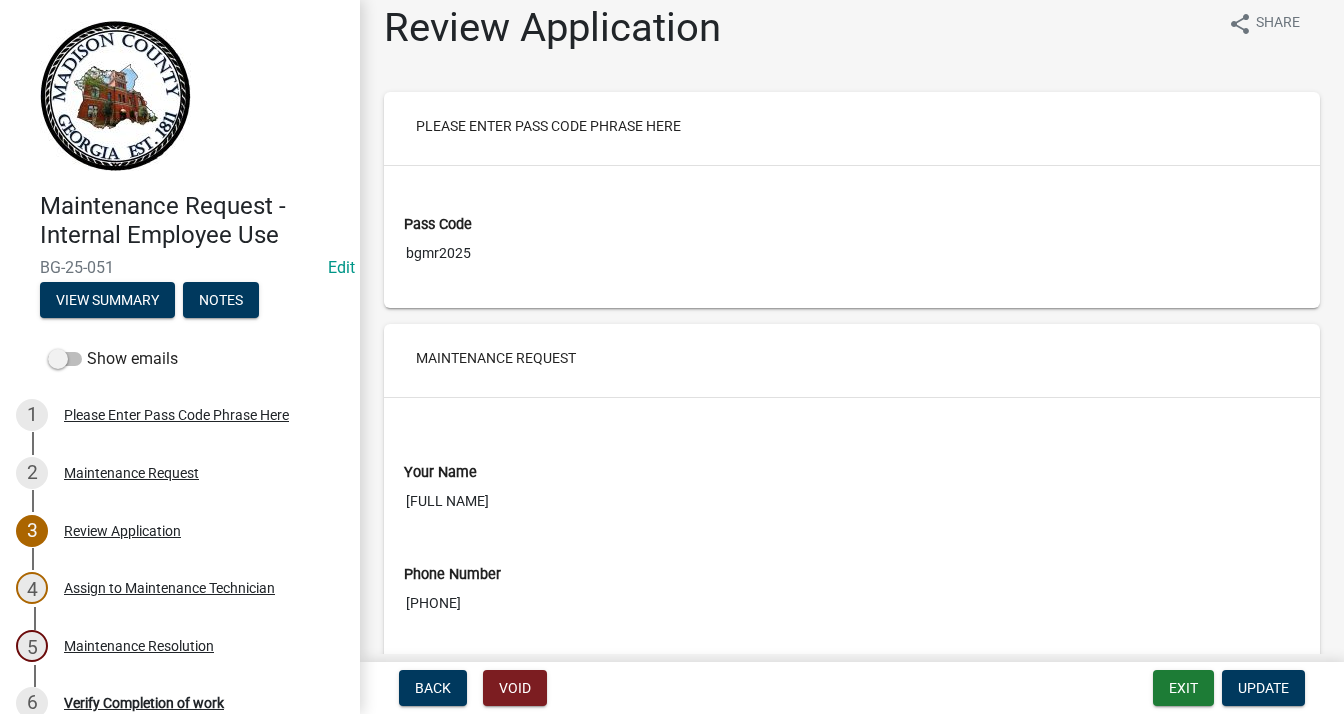 scroll, scrollTop: 0, scrollLeft: 0, axis: both 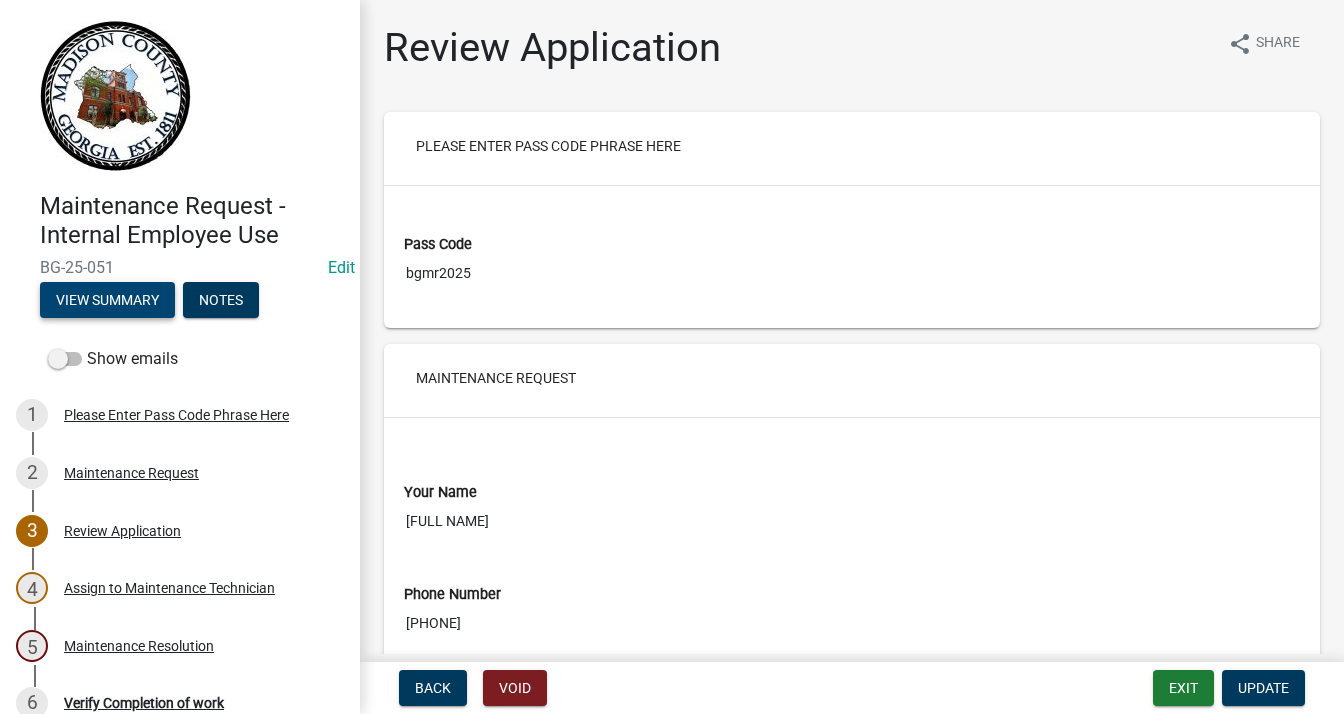 click on "View Summary" at bounding box center (107, 300) 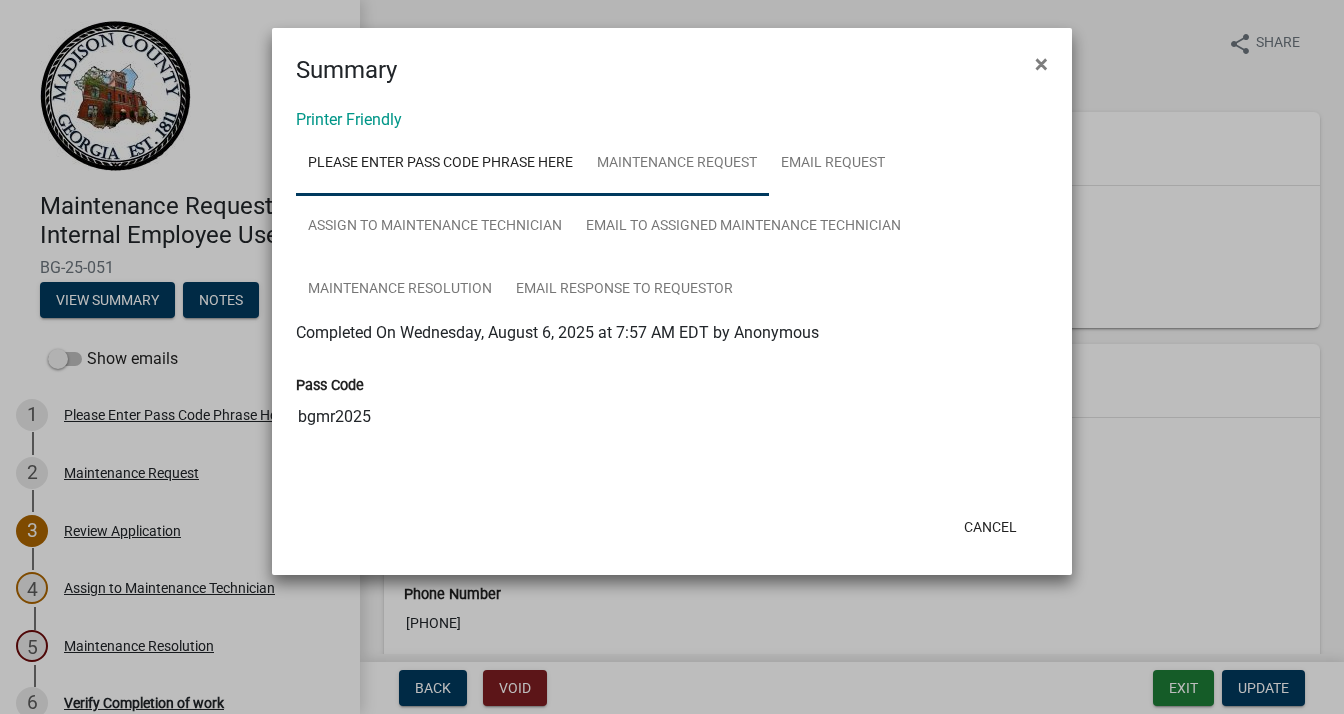click on "Maintenance Request" at bounding box center [677, 164] 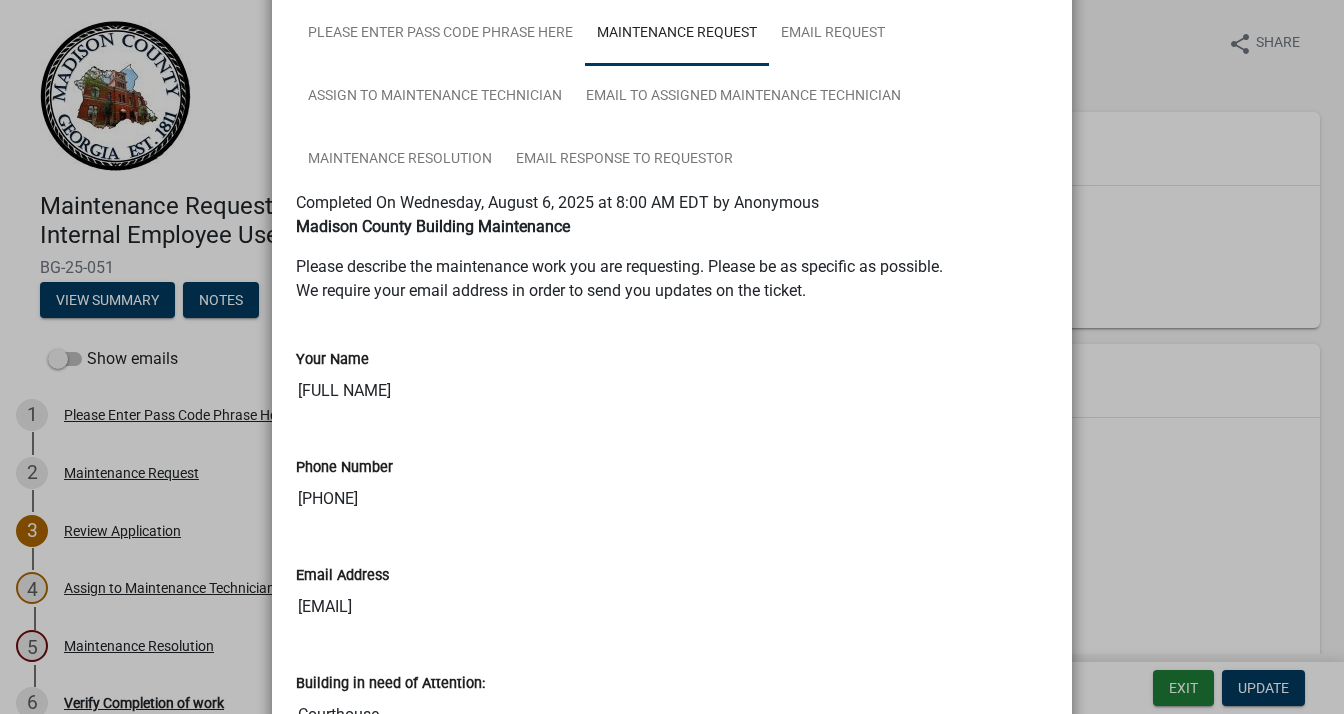scroll, scrollTop: 200, scrollLeft: 0, axis: vertical 